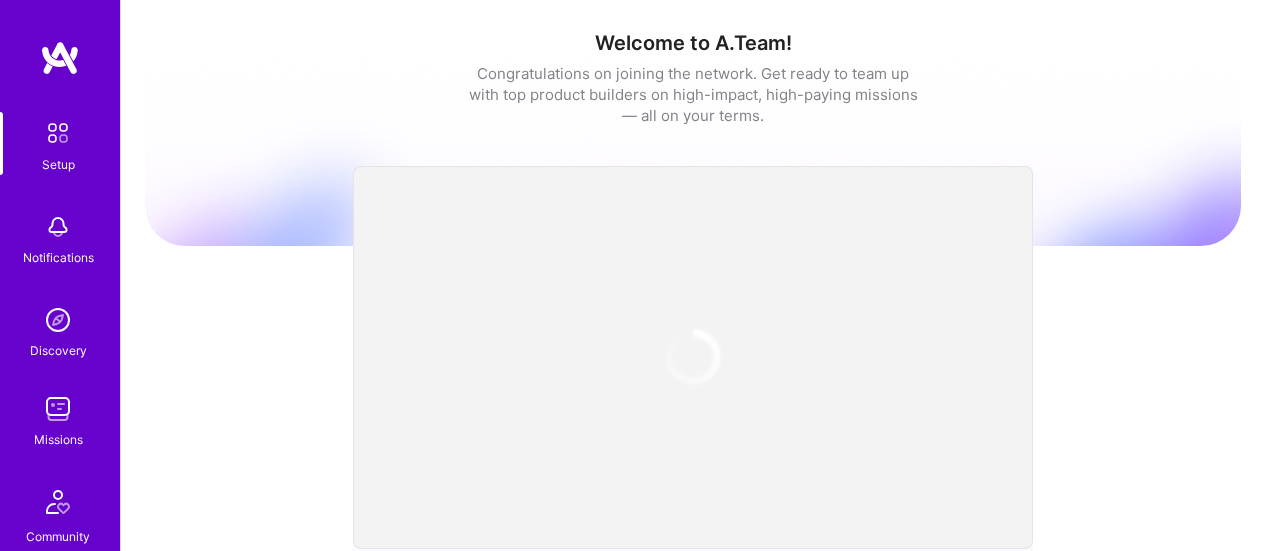 scroll, scrollTop: 0, scrollLeft: 0, axis: both 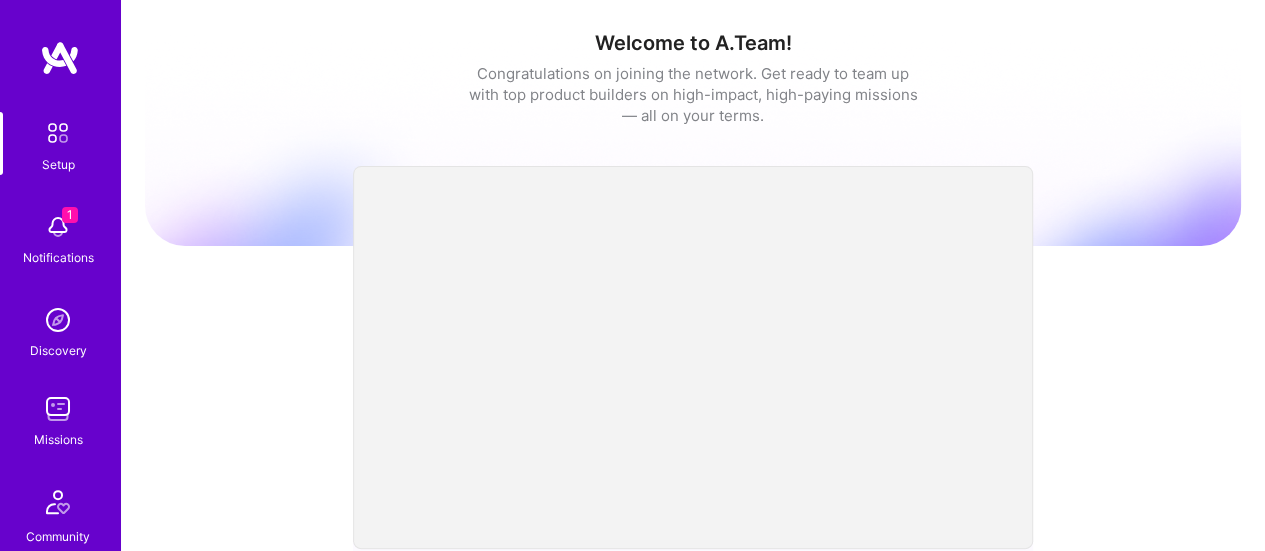 click at bounding box center [58, 227] 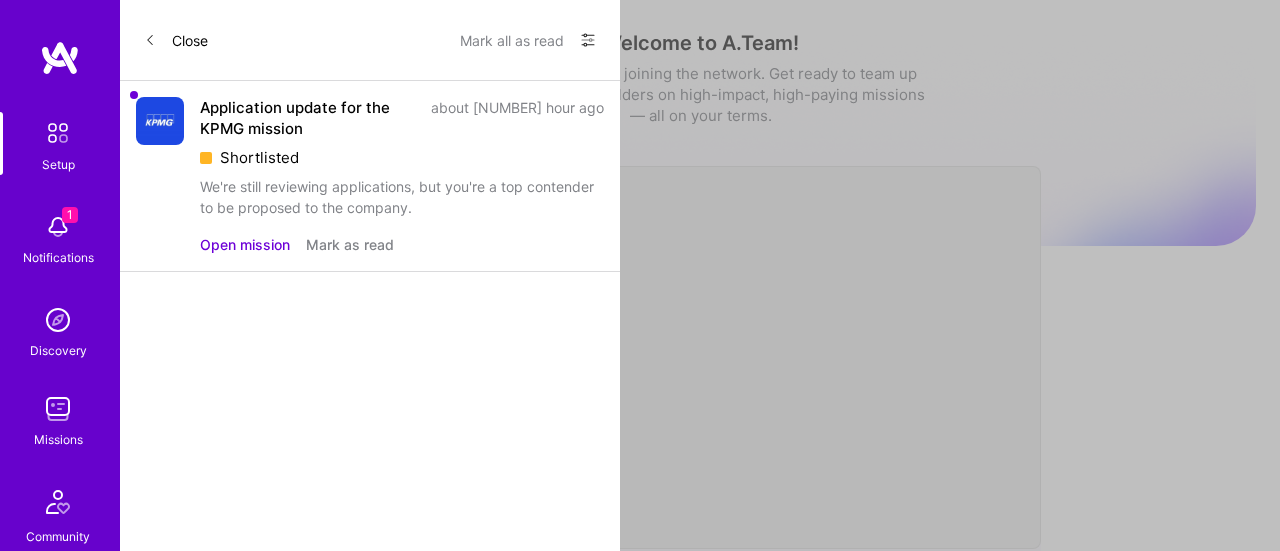 click on "Mark as read" at bounding box center [350, 244] 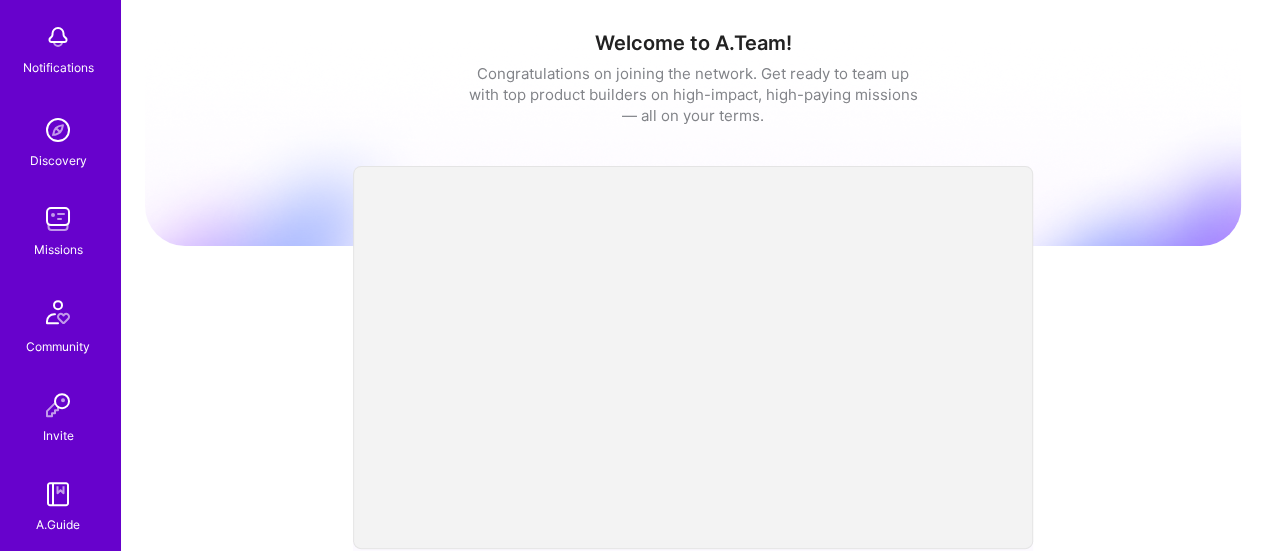 scroll, scrollTop: 202, scrollLeft: 0, axis: vertical 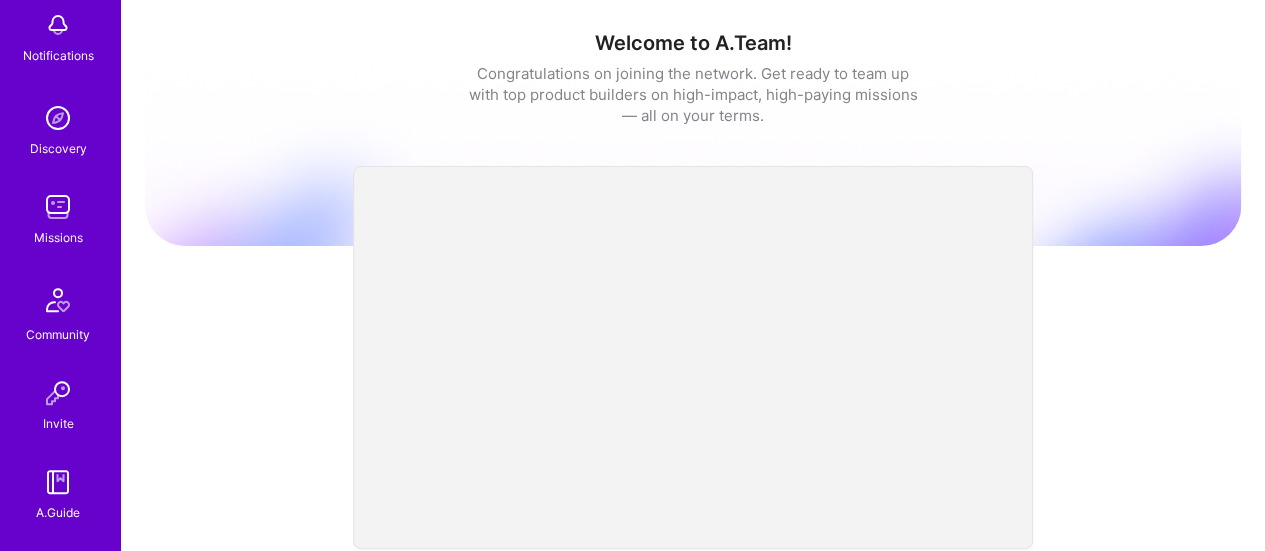 click at bounding box center [58, 207] 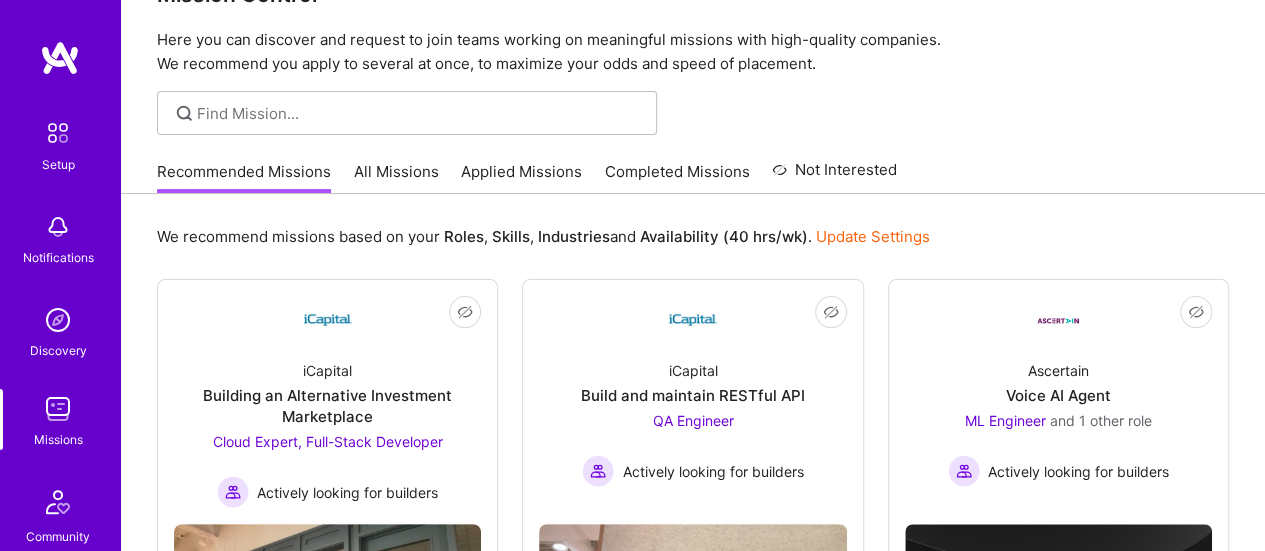 scroll, scrollTop: 0, scrollLeft: 0, axis: both 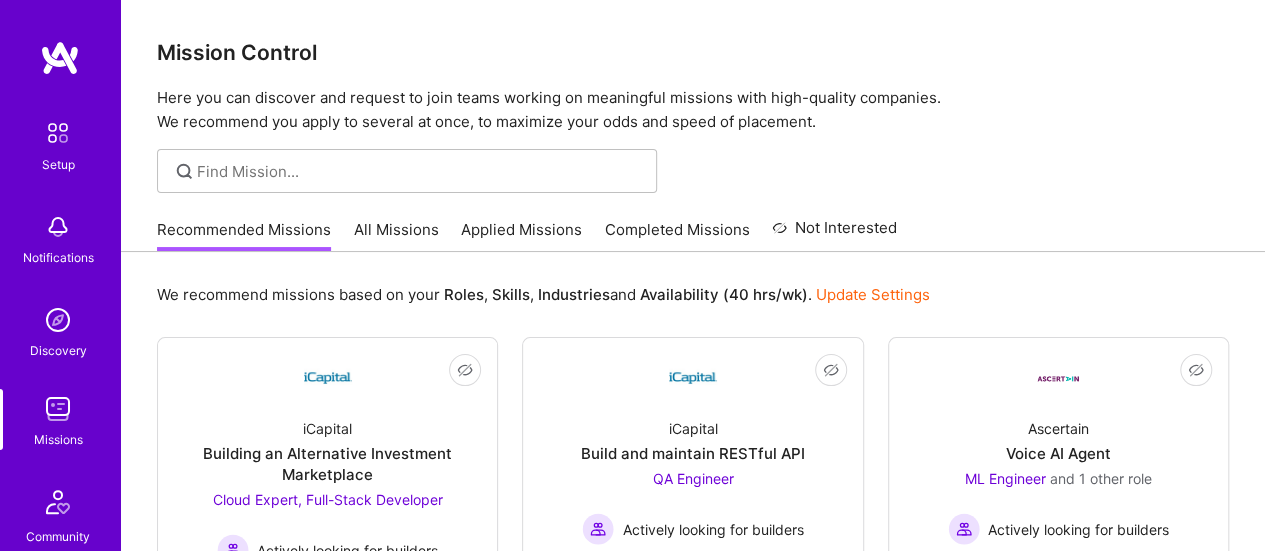 click on "All Missions" at bounding box center [396, 235] 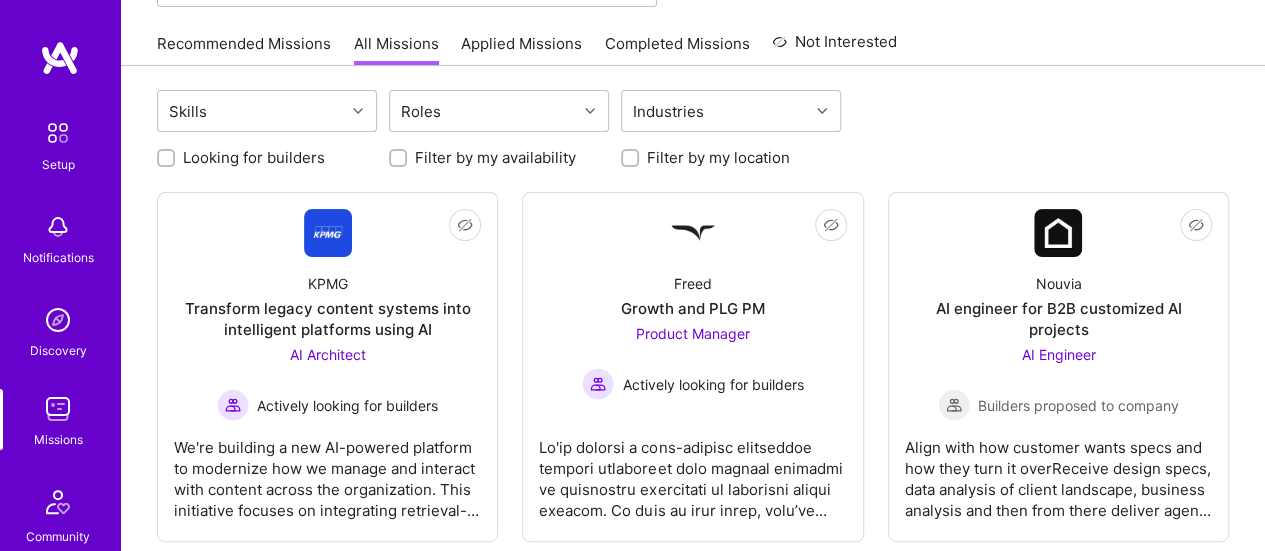 scroll, scrollTop: 4, scrollLeft: 0, axis: vertical 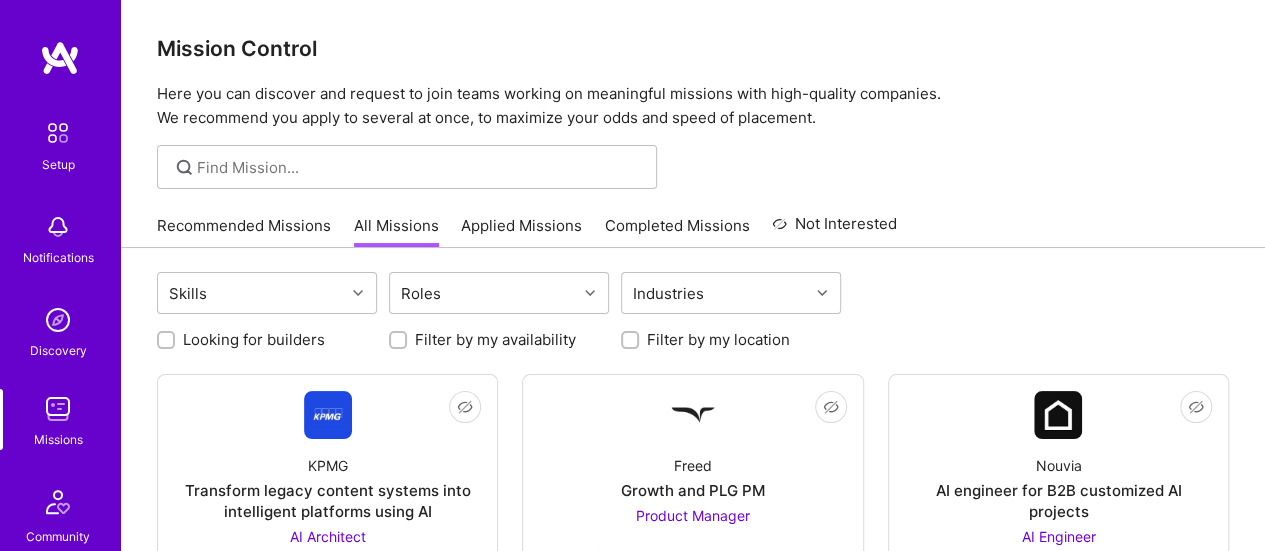click on "Applied Missions" at bounding box center [521, 231] 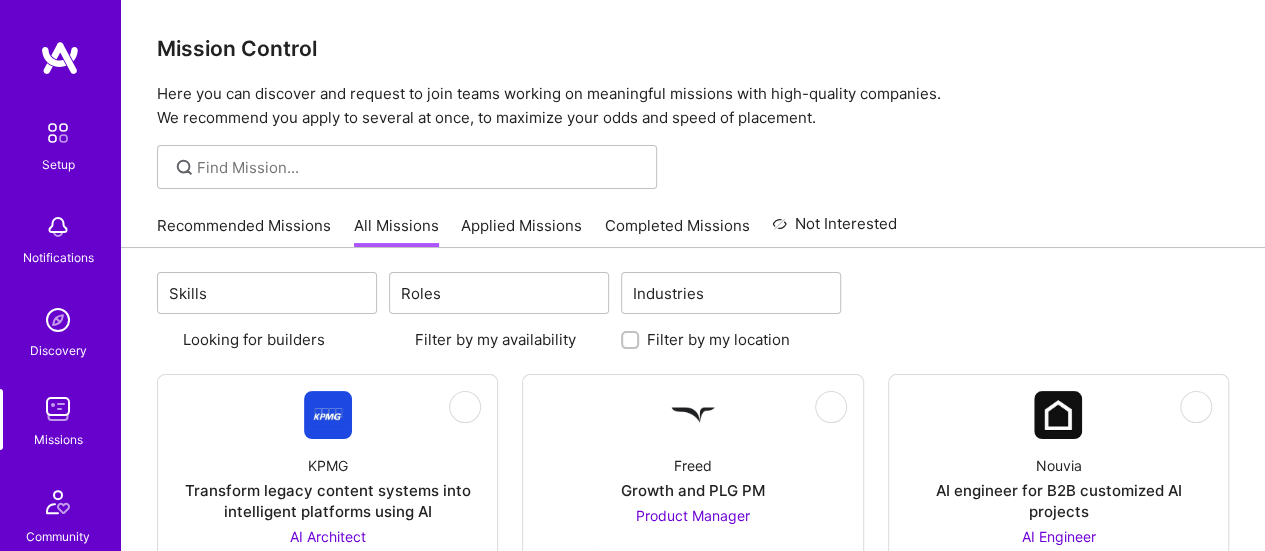 scroll, scrollTop: 0, scrollLeft: 0, axis: both 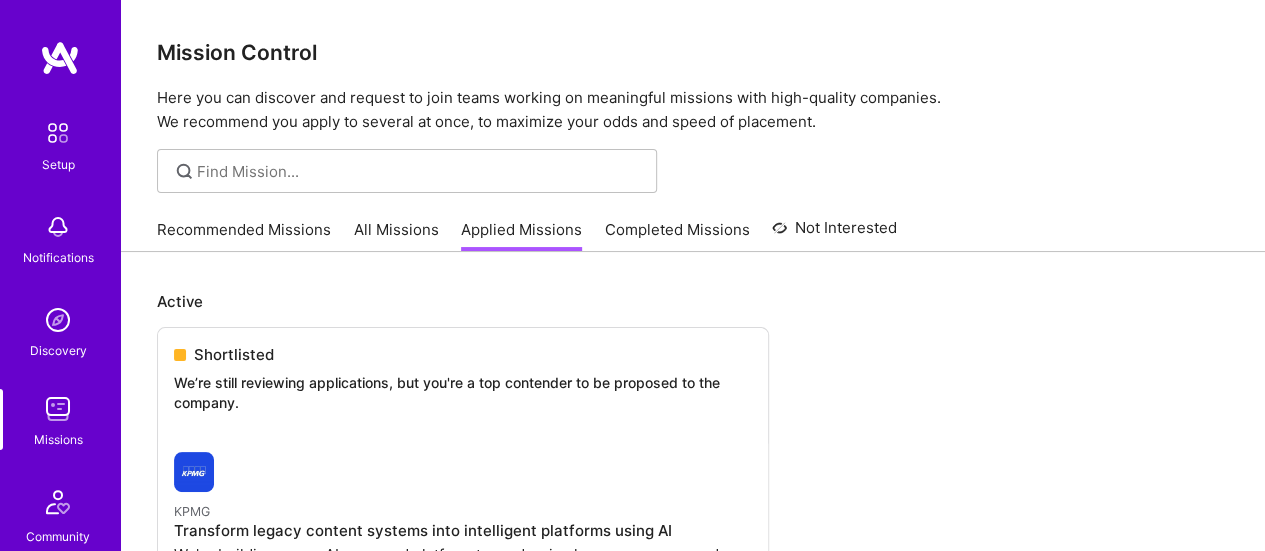 click on "All Missions" at bounding box center (396, 235) 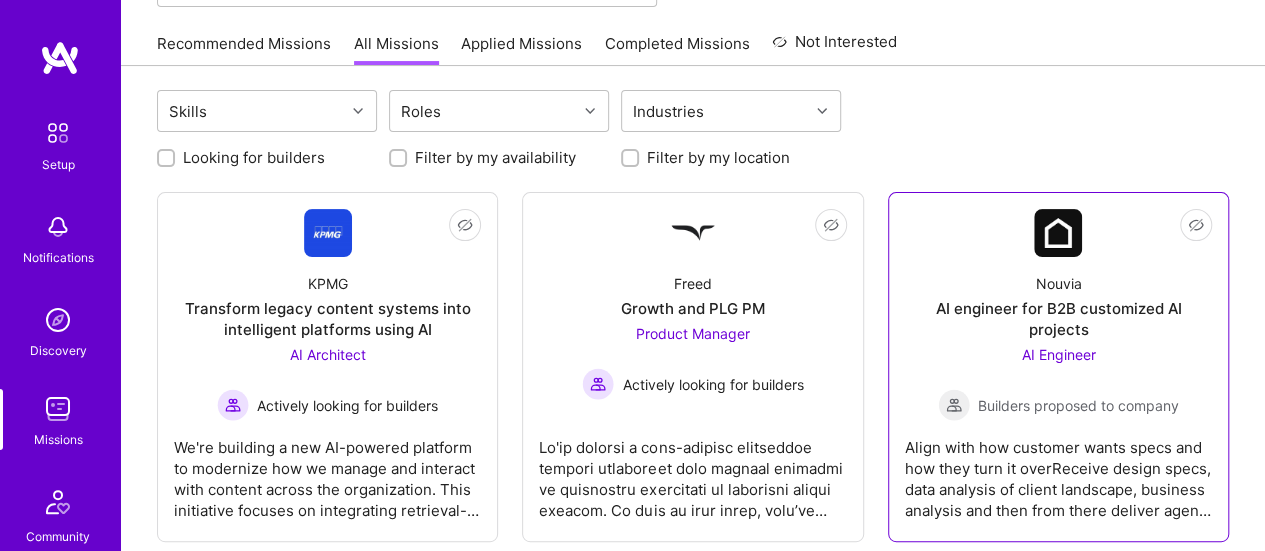 scroll, scrollTop: 204, scrollLeft: 0, axis: vertical 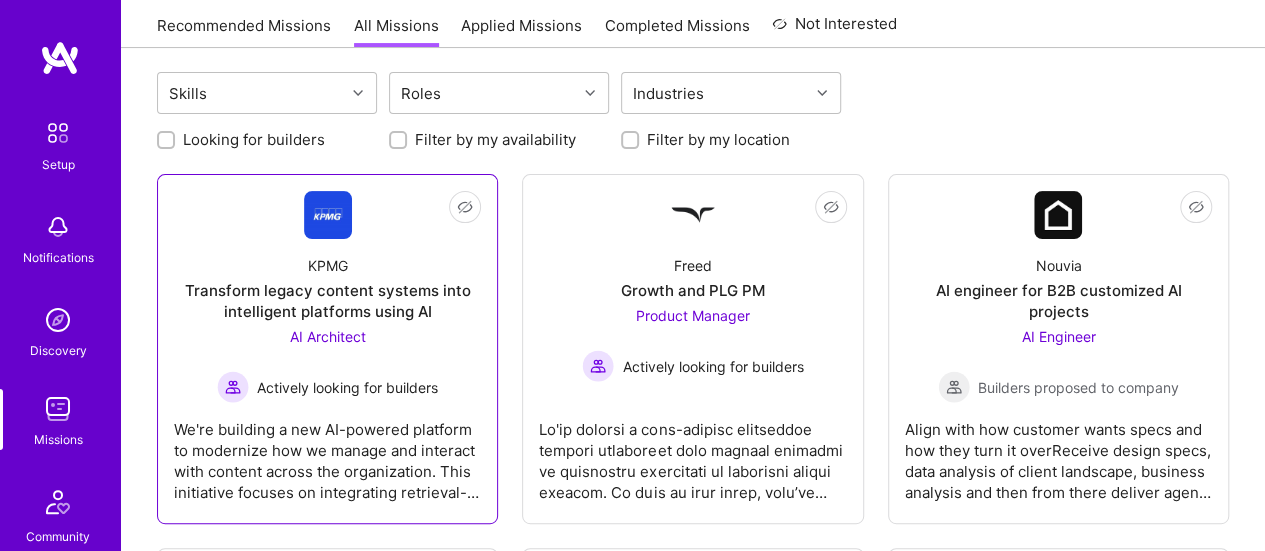 click on "AI Architect" at bounding box center (328, 336) 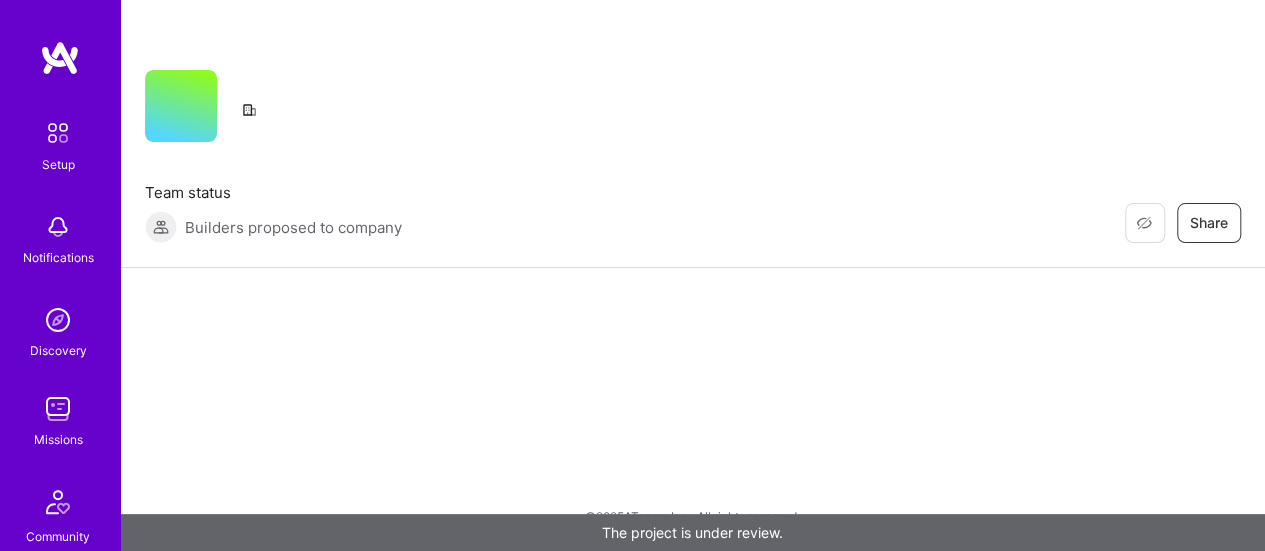 scroll, scrollTop: 0, scrollLeft: 0, axis: both 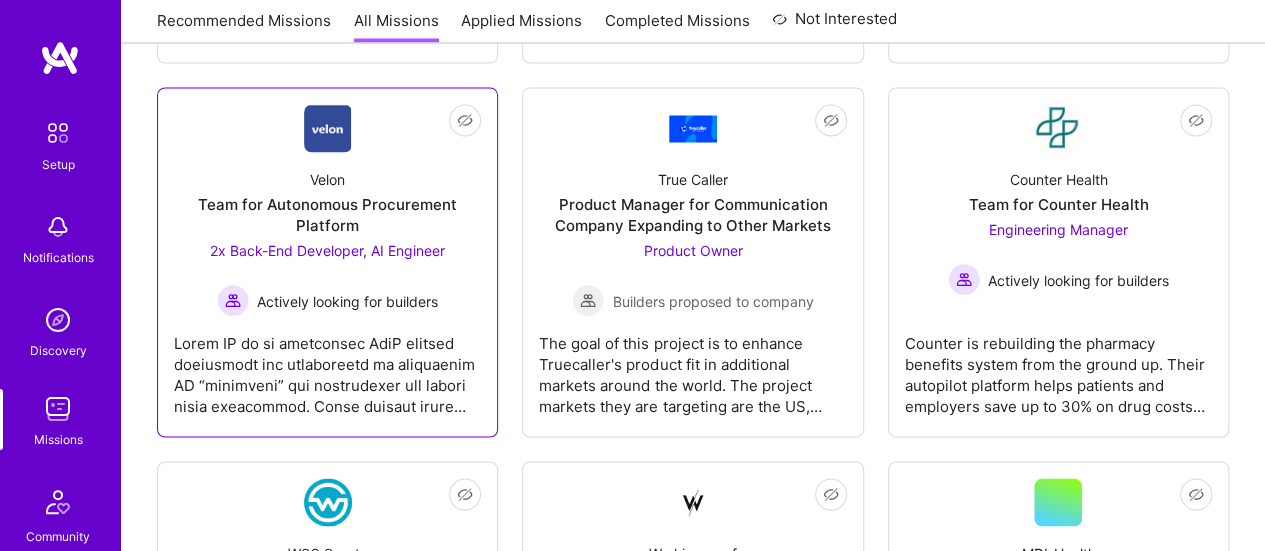 click on "2x Back-End Developer, AI Engineer" at bounding box center [327, 249] 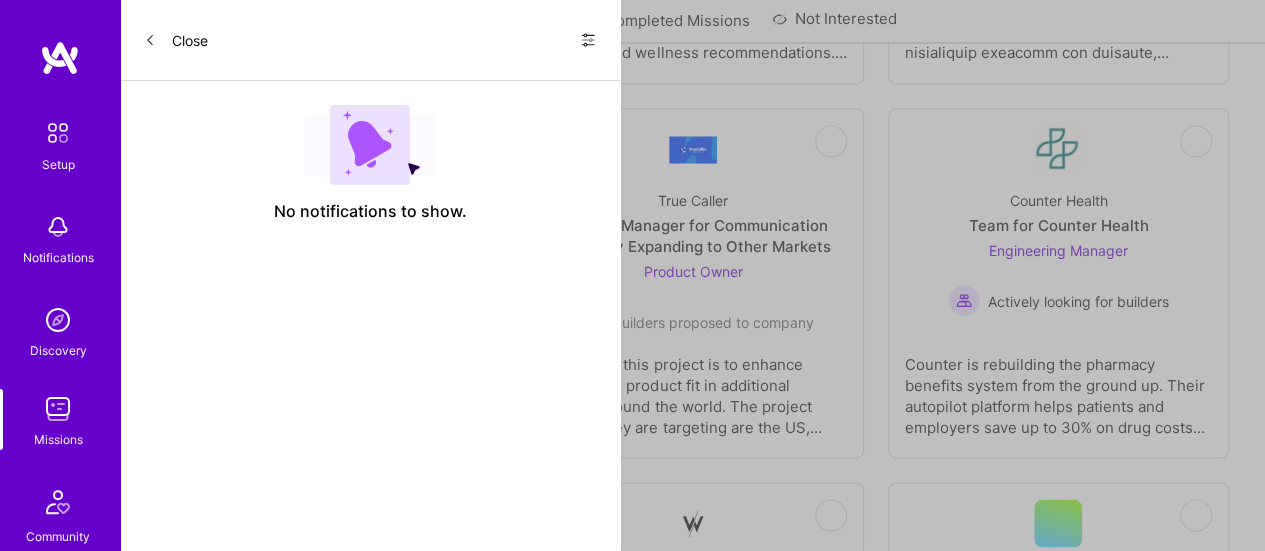 scroll, scrollTop: 0, scrollLeft: 0, axis: both 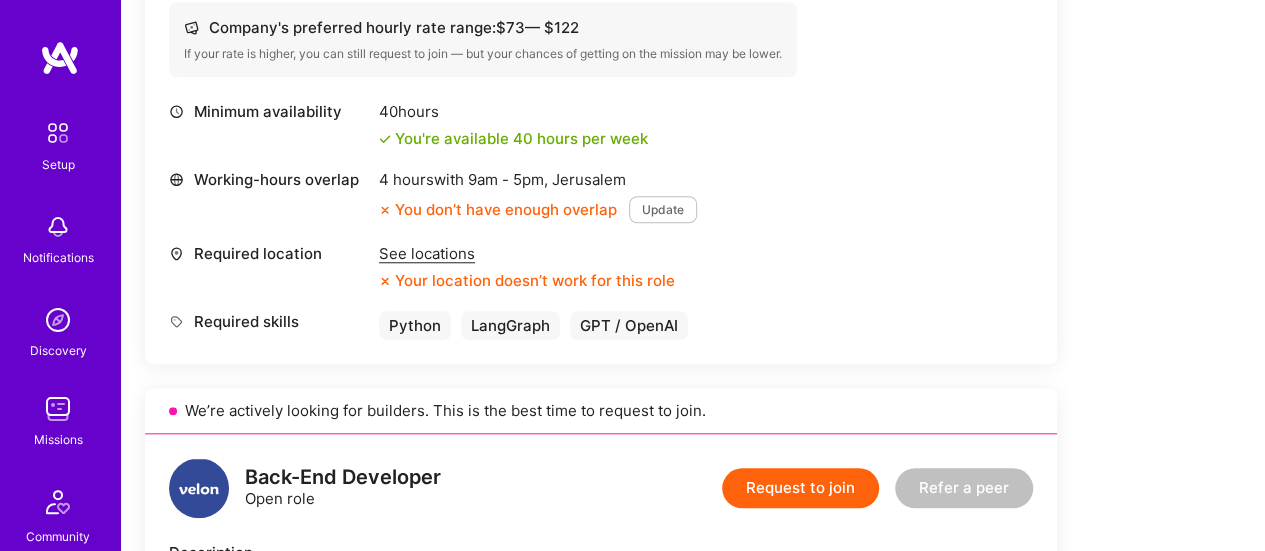 click on "See locations" at bounding box center (527, 253) 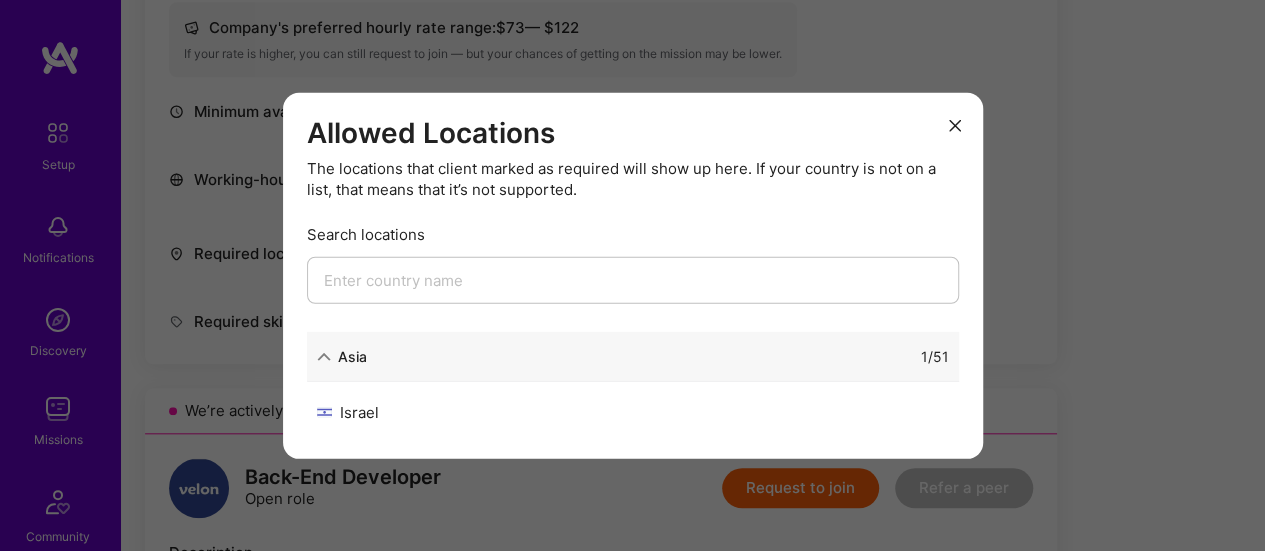 click at bounding box center [633, 280] 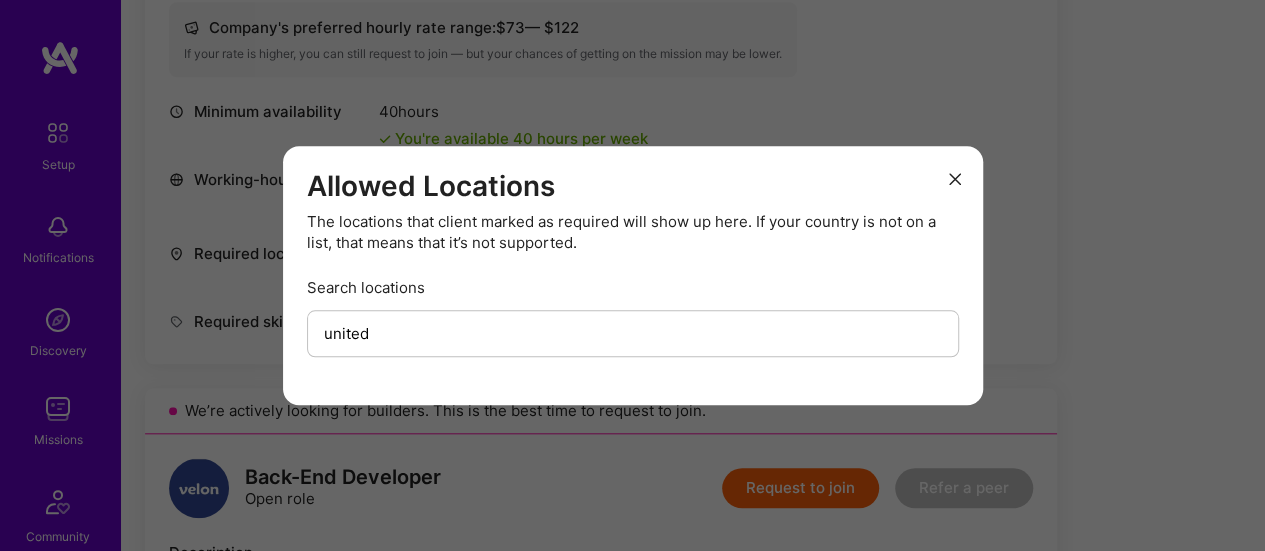 type on "united" 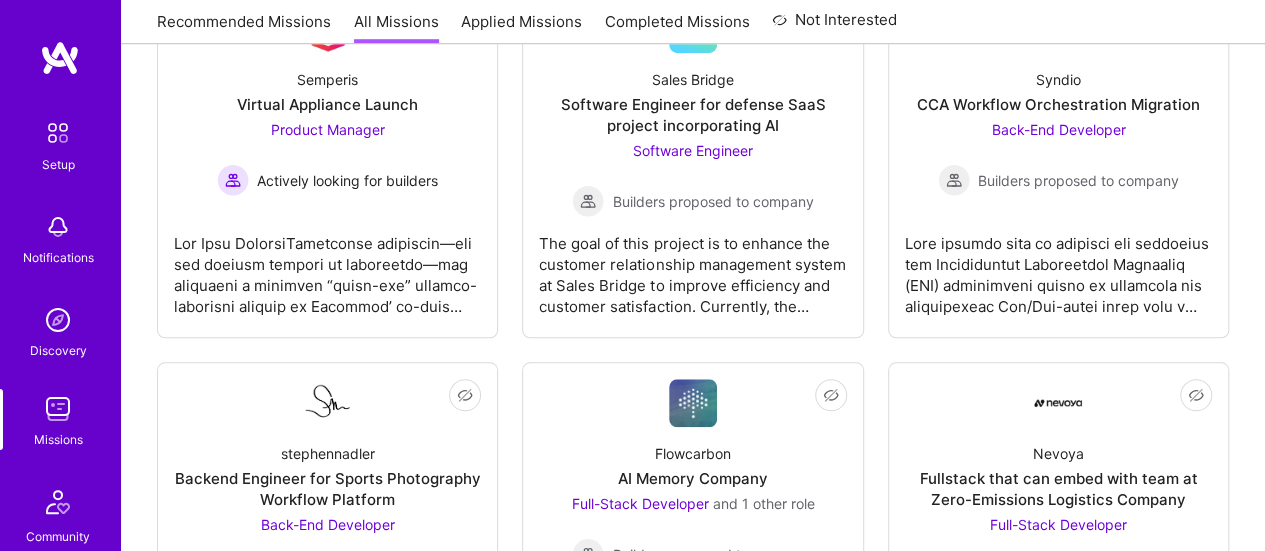 scroll, scrollTop: 1766, scrollLeft: 0, axis: vertical 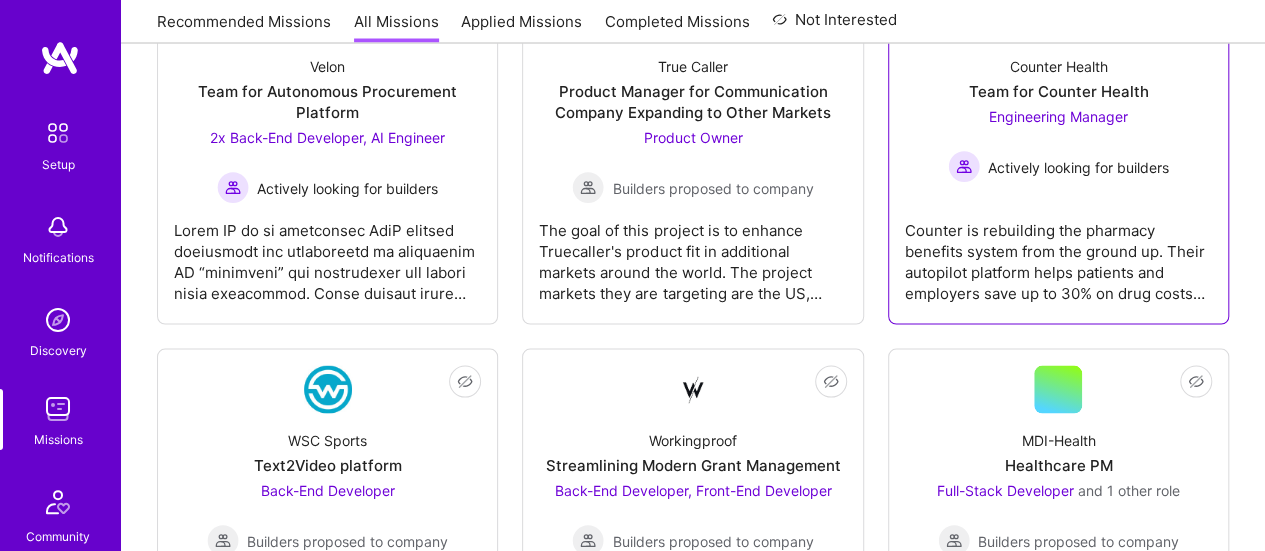 click on "Counter is rebuilding the pharmacy benefits system from the ground up. Their autopilot platform helps patients and employers save up to 30% on drug costs by intelligently routing prescriptions to lower-cost options—without requiring infrastructure overhauls. The product combines large-scale data ingestion, real-time recommendation engines, and intuitive user experiences to deliver measurable cost savings in a $64B industry. Engineers at Counter work on everything from high-volume claims processing and clinical tools for pharmacists, to building flexible systems that scale from 10K to 1M+ users. It's an opportunity to build 0→1 products that solve real business problems with technical excellence, speed, and ownership." at bounding box center (1058, 253) 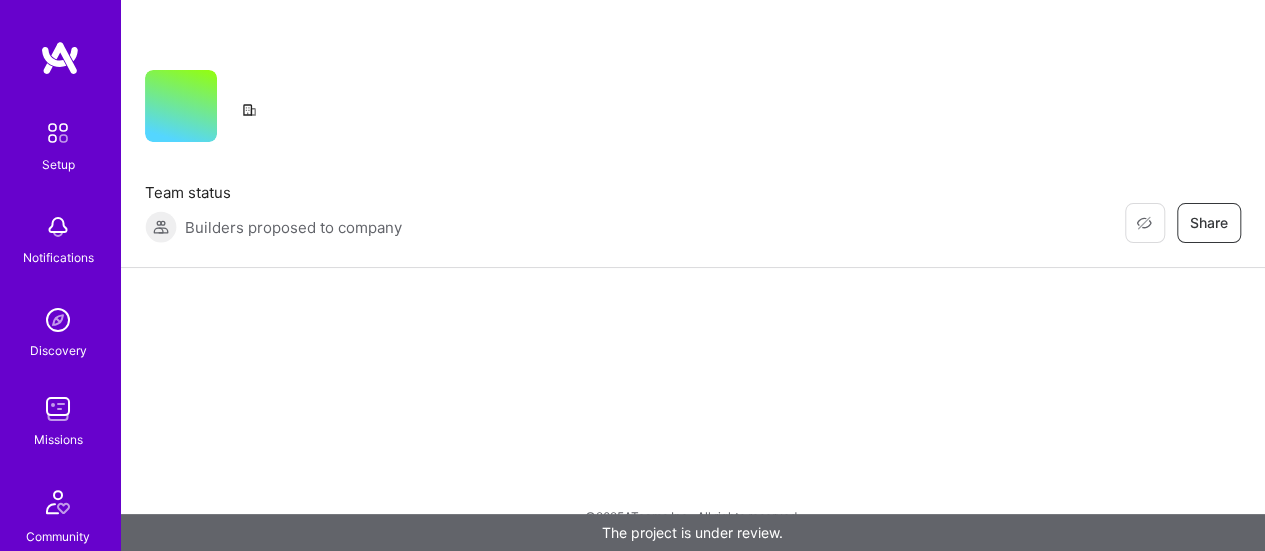 scroll, scrollTop: 0, scrollLeft: 0, axis: both 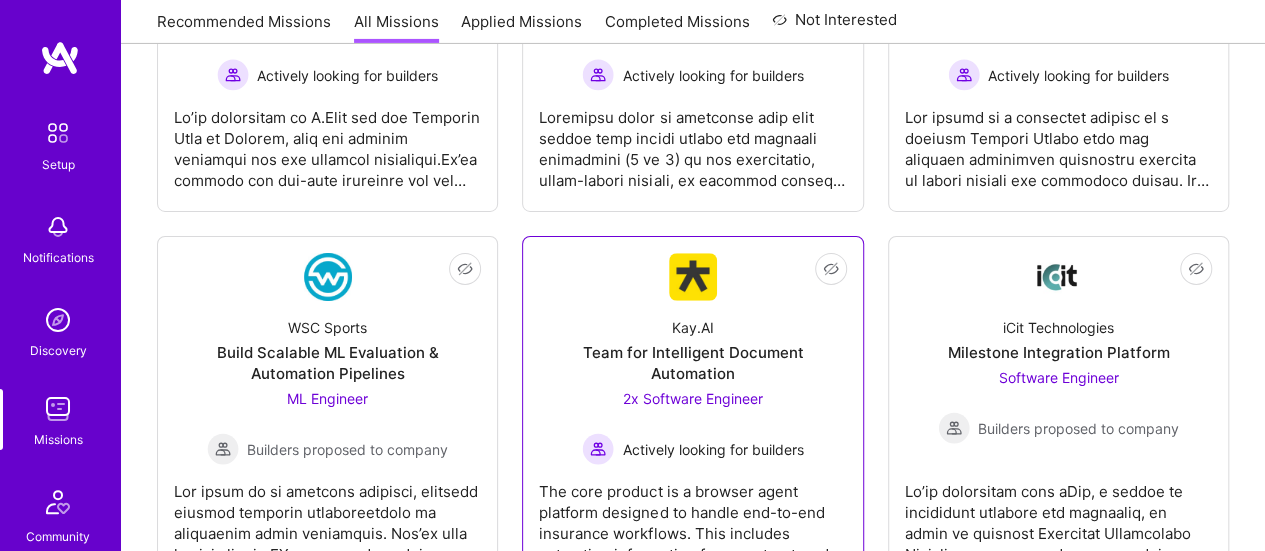 click on "Team for Intelligent Document Automation" at bounding box center [692, 363] 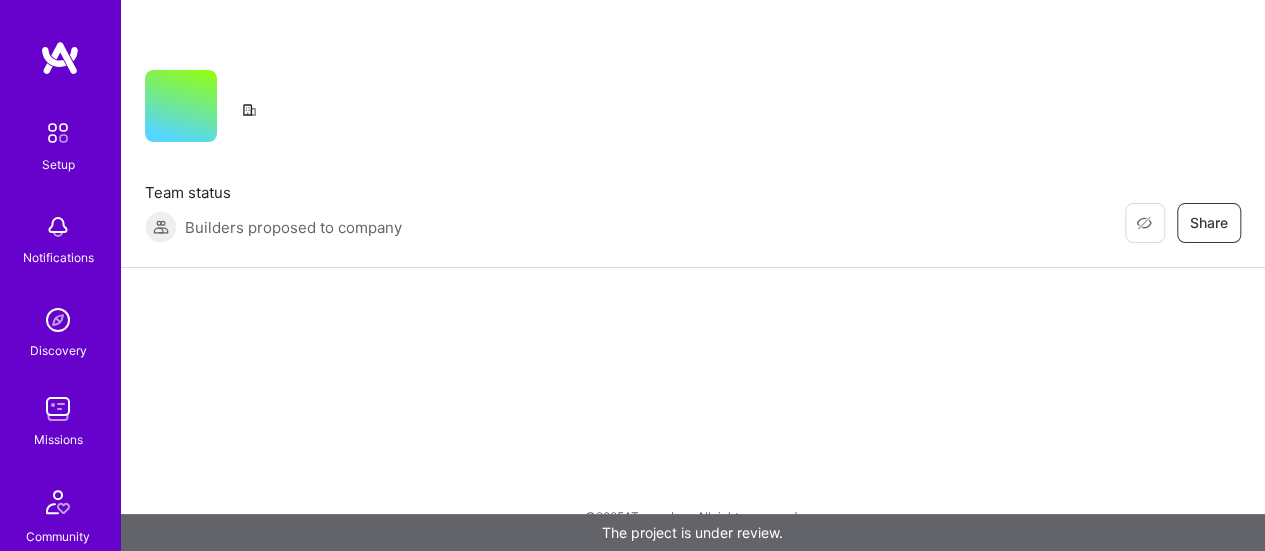 scroll, scrollTop: 0, scrollLeft: 0, axis: both 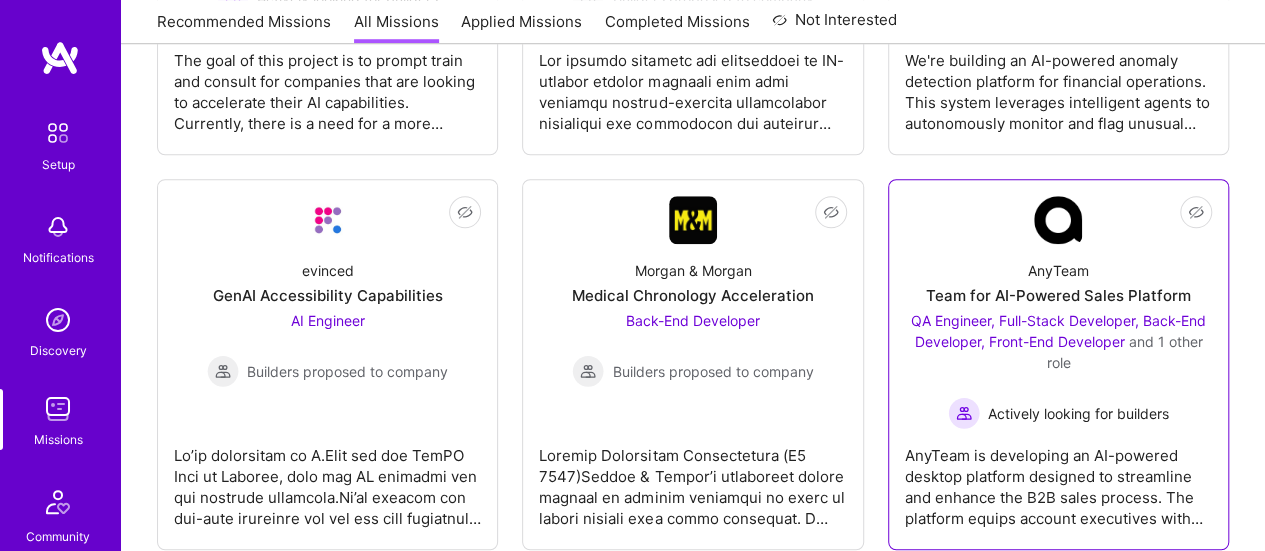click on "Team for AI-Powered Sales Platform" at bounding box center [1058, 295] 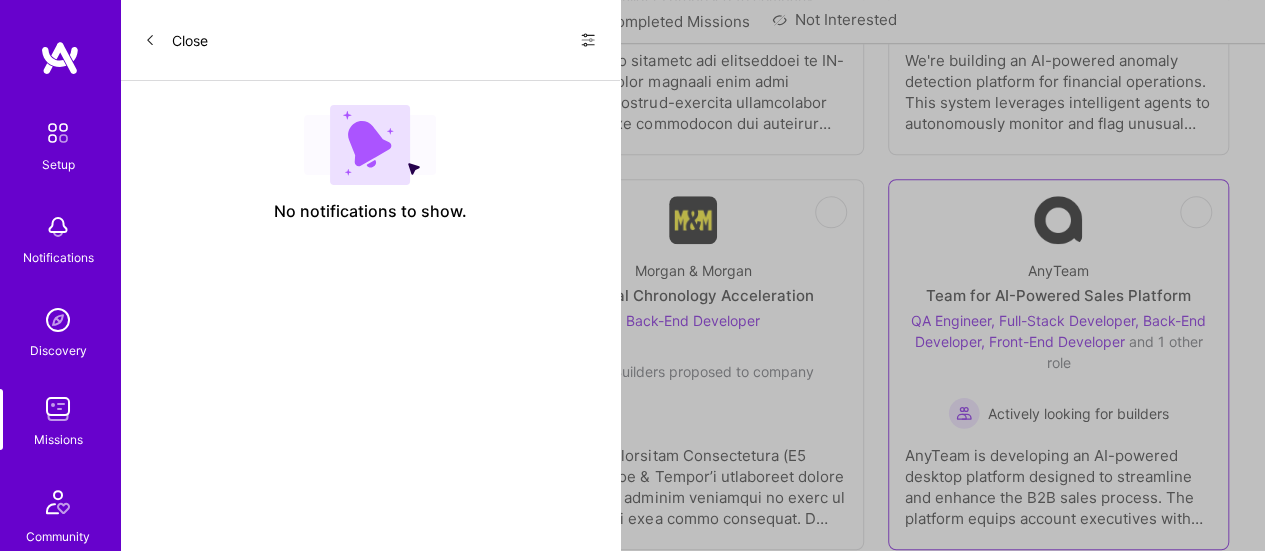 scroll, scrollTop: 0, scrollLeft: 0, axis: both 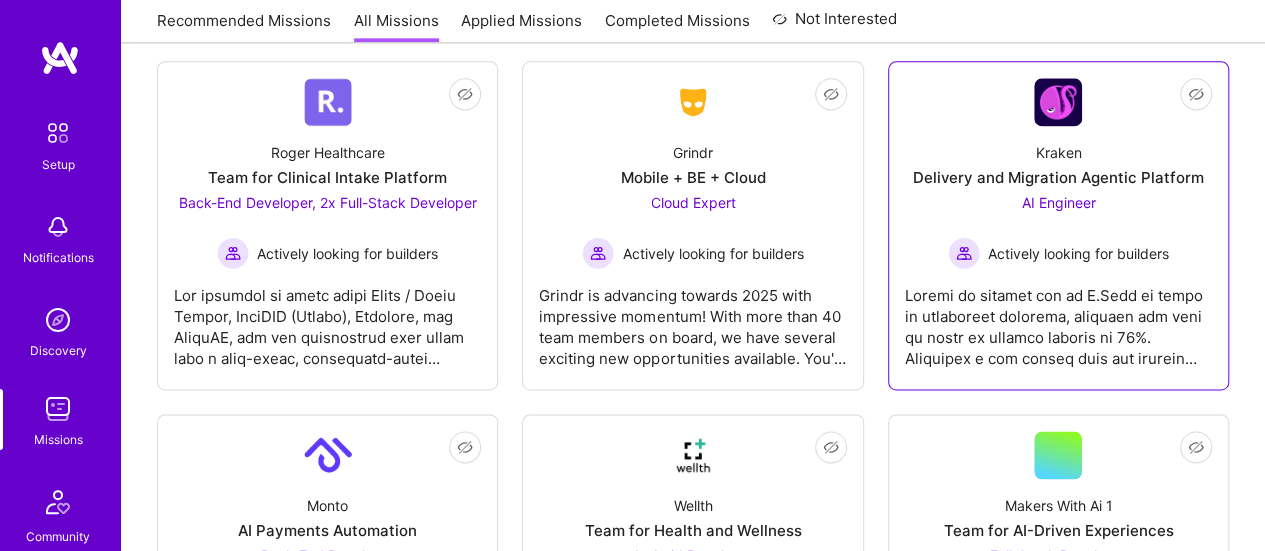 click on "Actively looking for builders" at bounding box center [1078, 253] 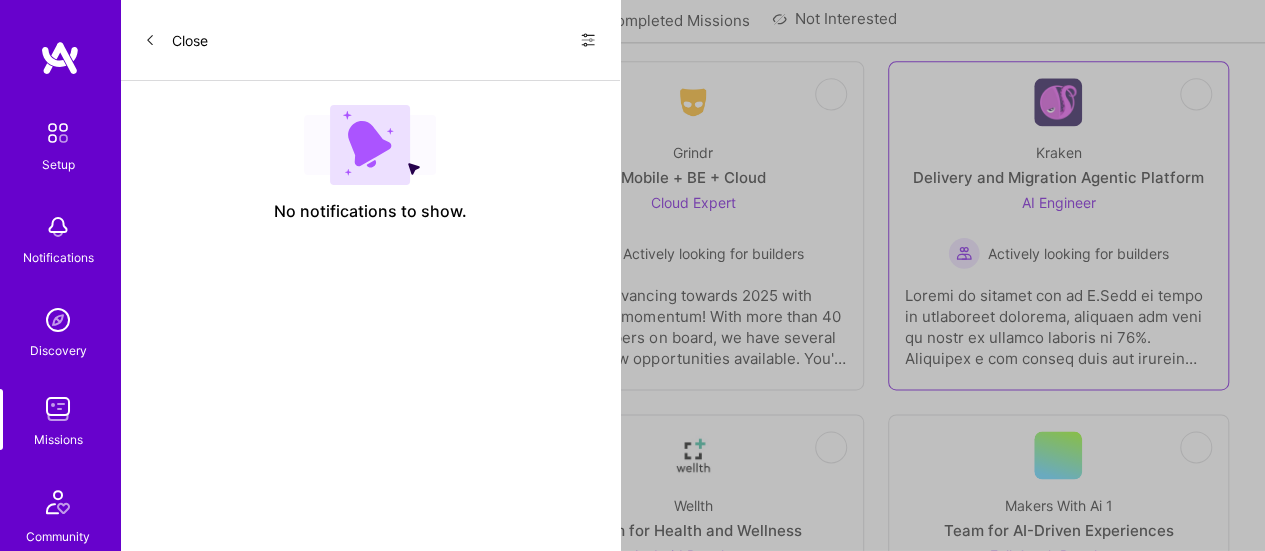 scroll, scrollTop: 0, scrollLeft: 0, axis: both 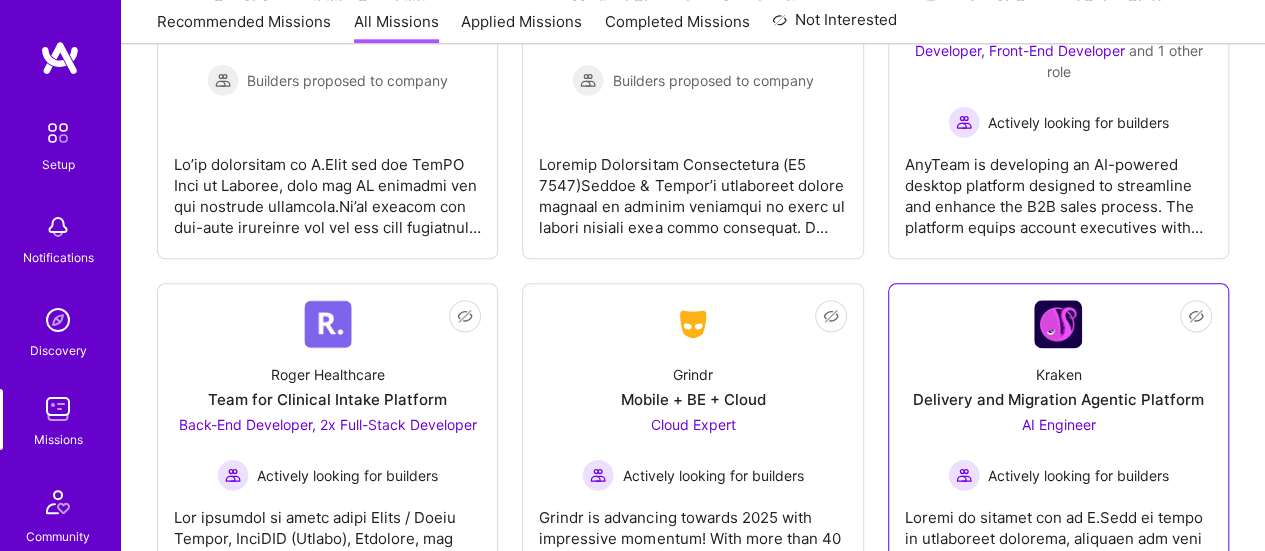 click on "AI Engineer" at bounding box center [1058, 424] 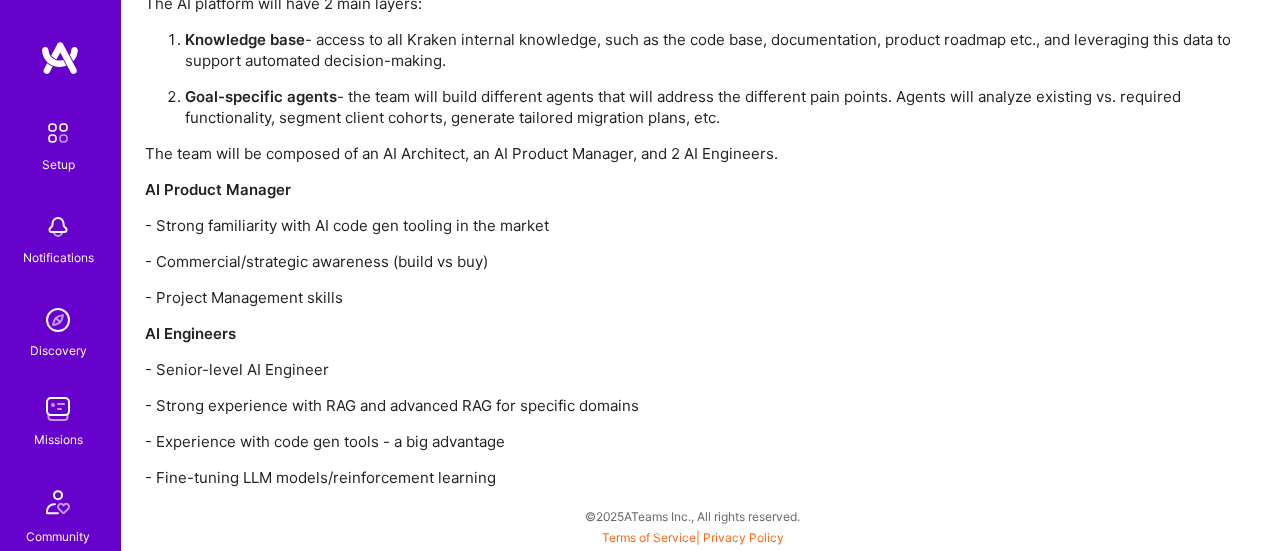 scroll, scrollTop: 0, scrollLeft: 0, axis: both 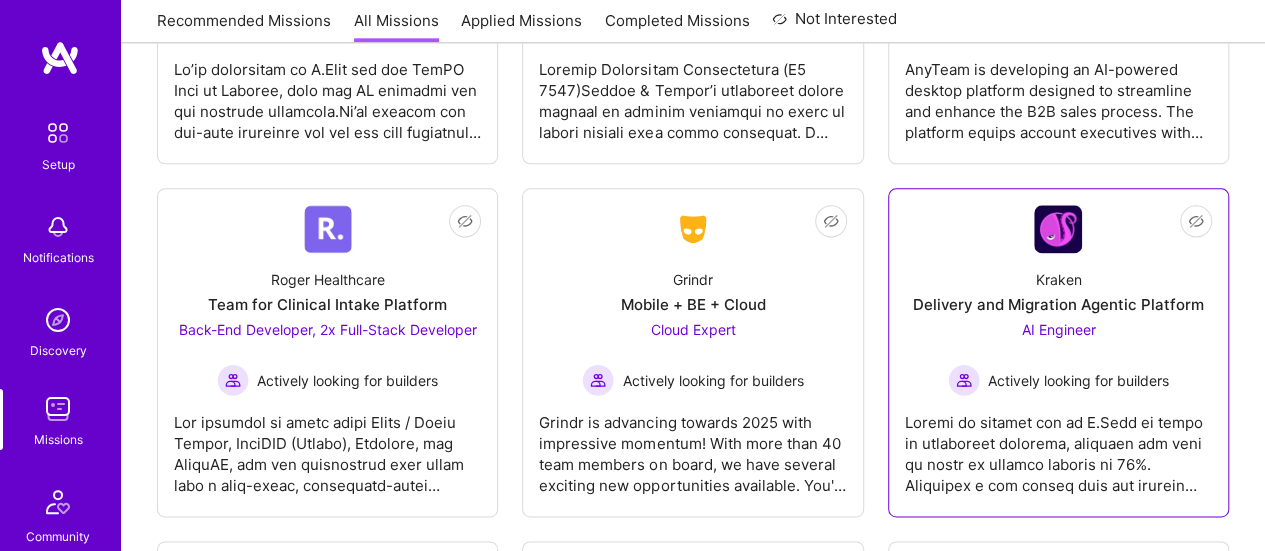 click on "AI Engineer" at bounding box center (1058, 329) 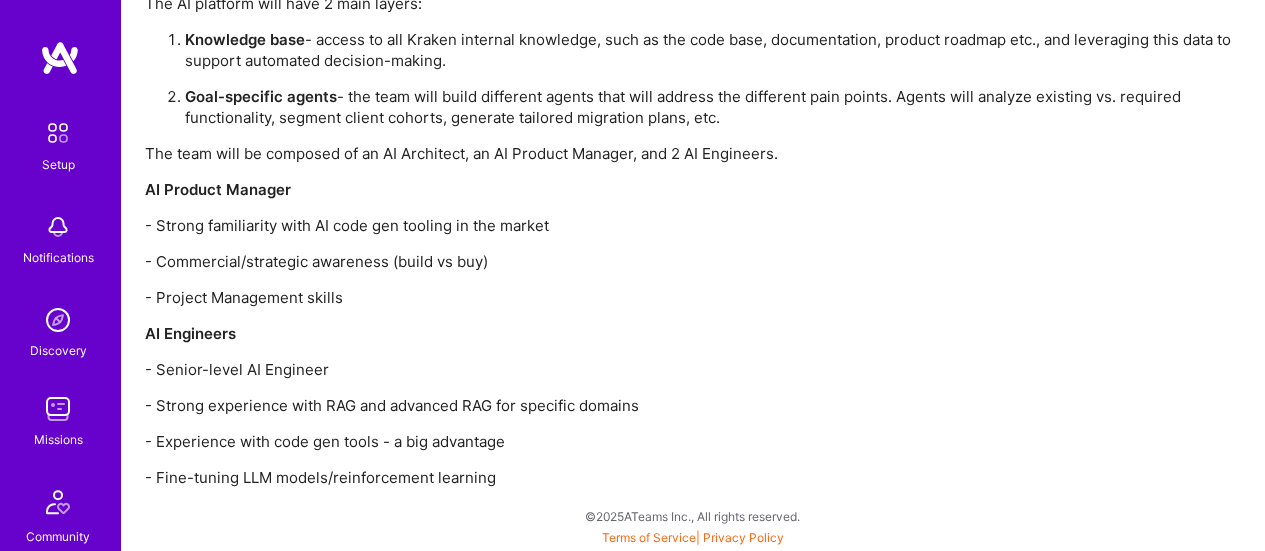 scroll, scrollTop: 0, scrollLeft: 0, axis: both 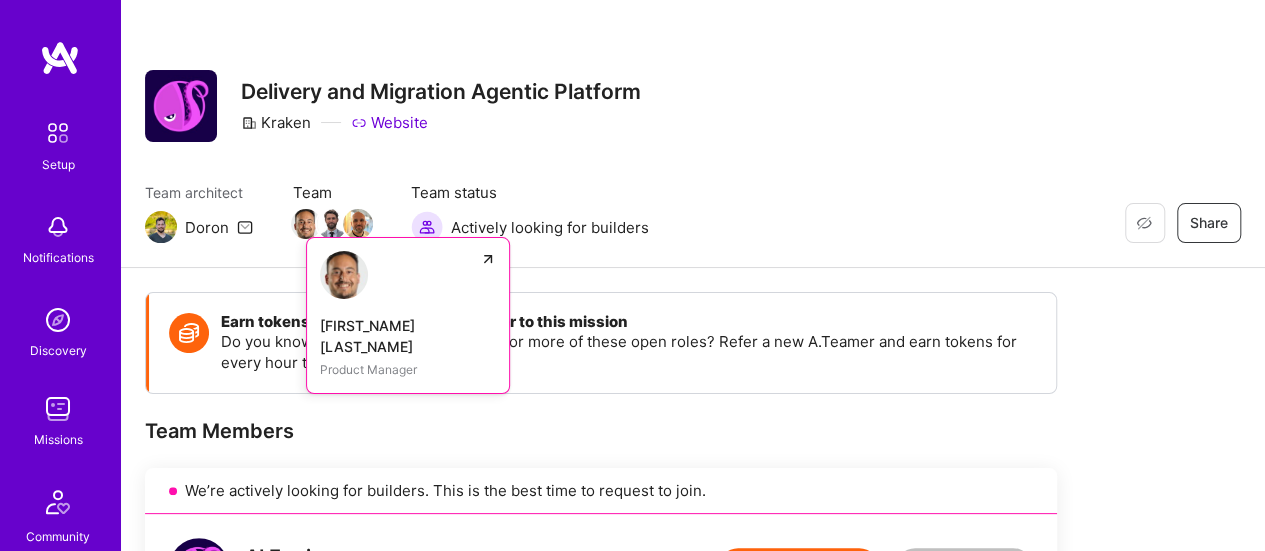 click at bounding box center (306, 224) 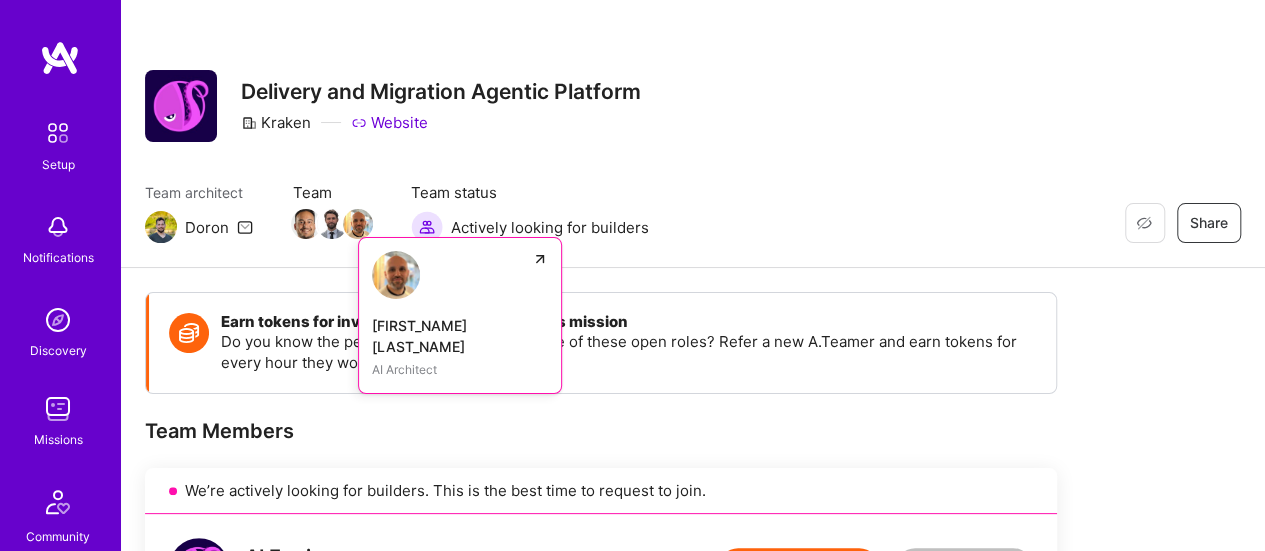 click at bounding box center (358, 224) 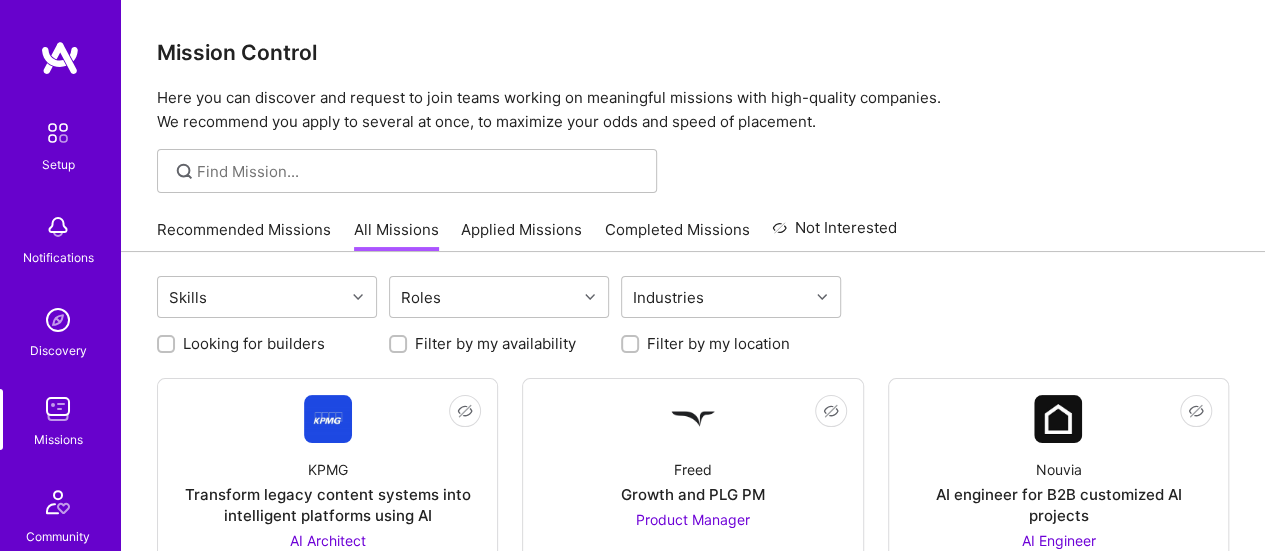 scroll, scrollTop: 4989, scrollLeft: 0, axis: vertical 